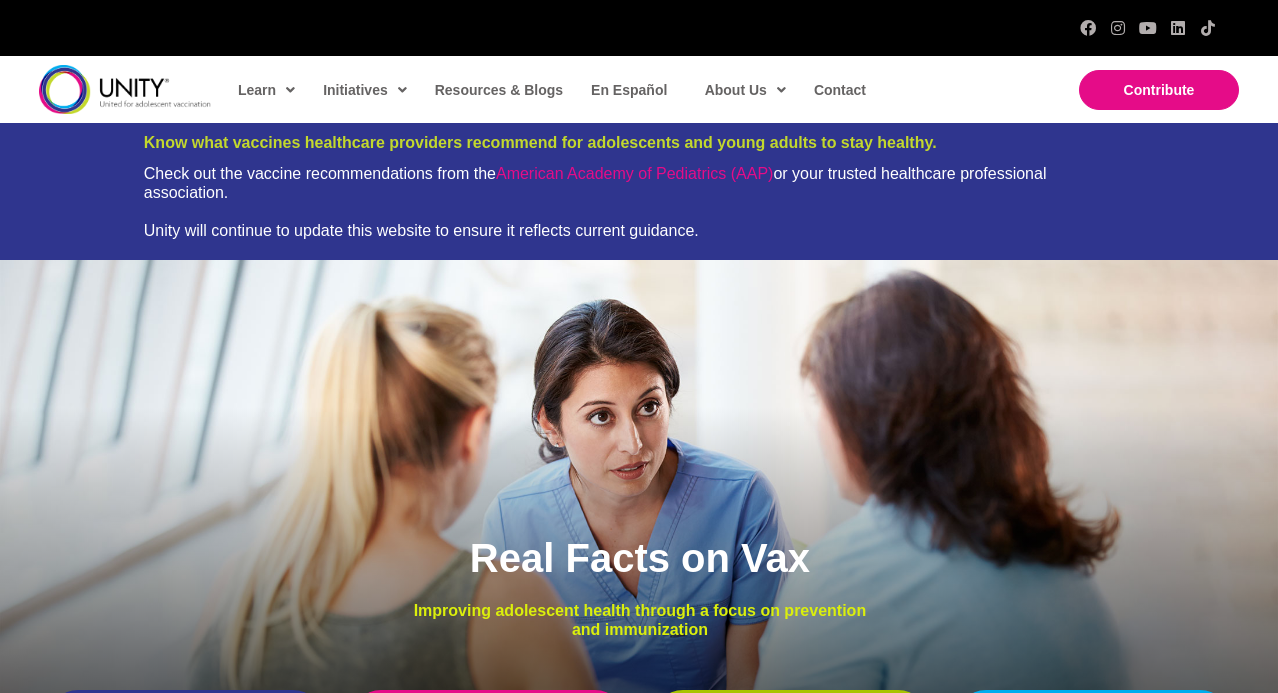 scroll, scrollTop: 0, scrollLeft: 0, axis: both 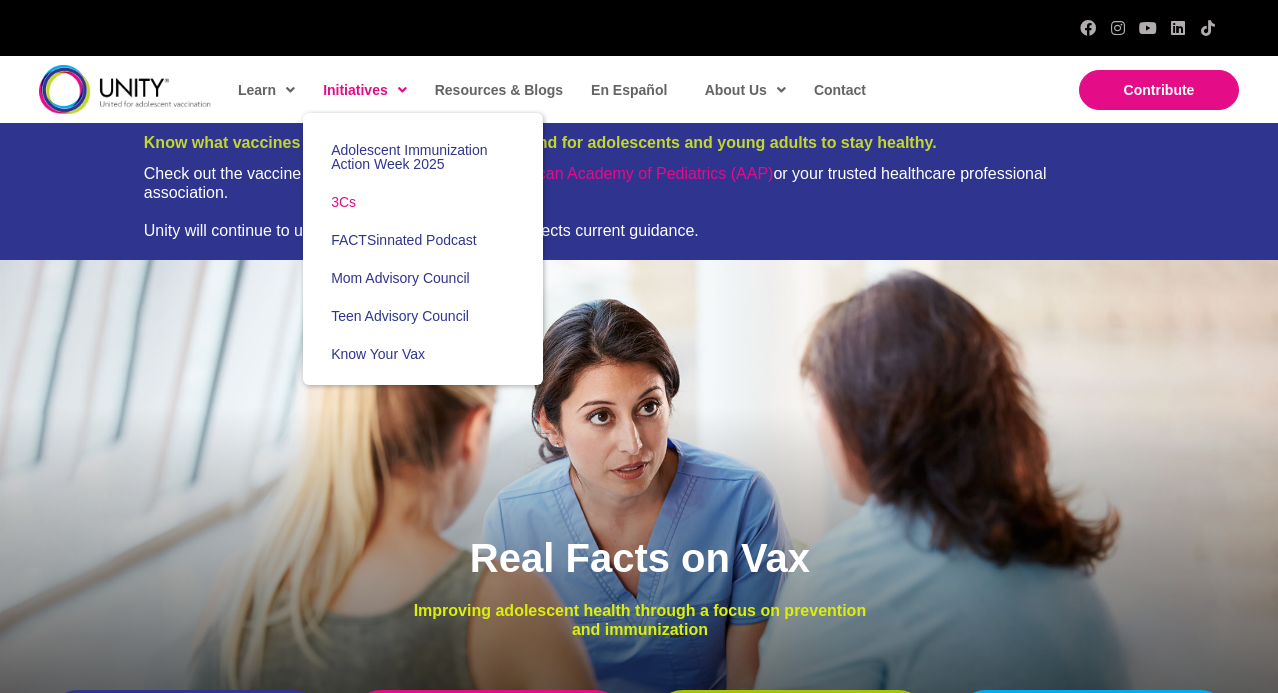 click on "3Cs" at bounding box center (423, 202) 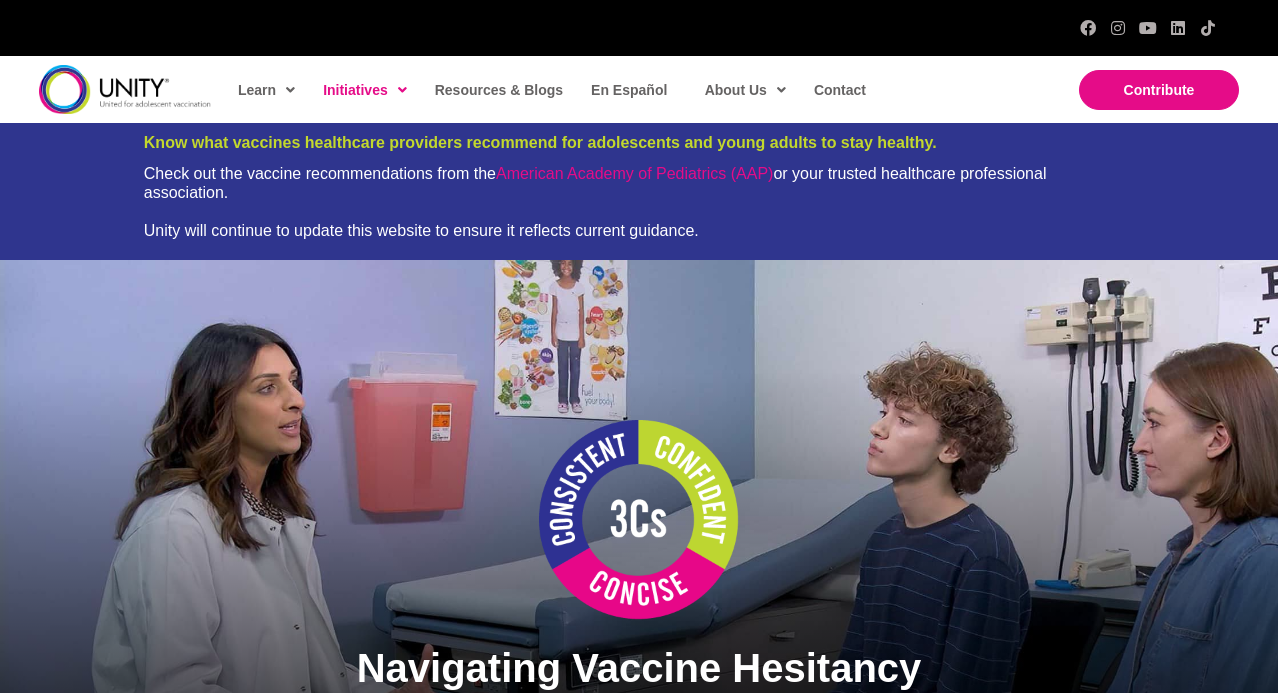 scroll, scrollTop: 0, scrollLeft: 0, axis: both 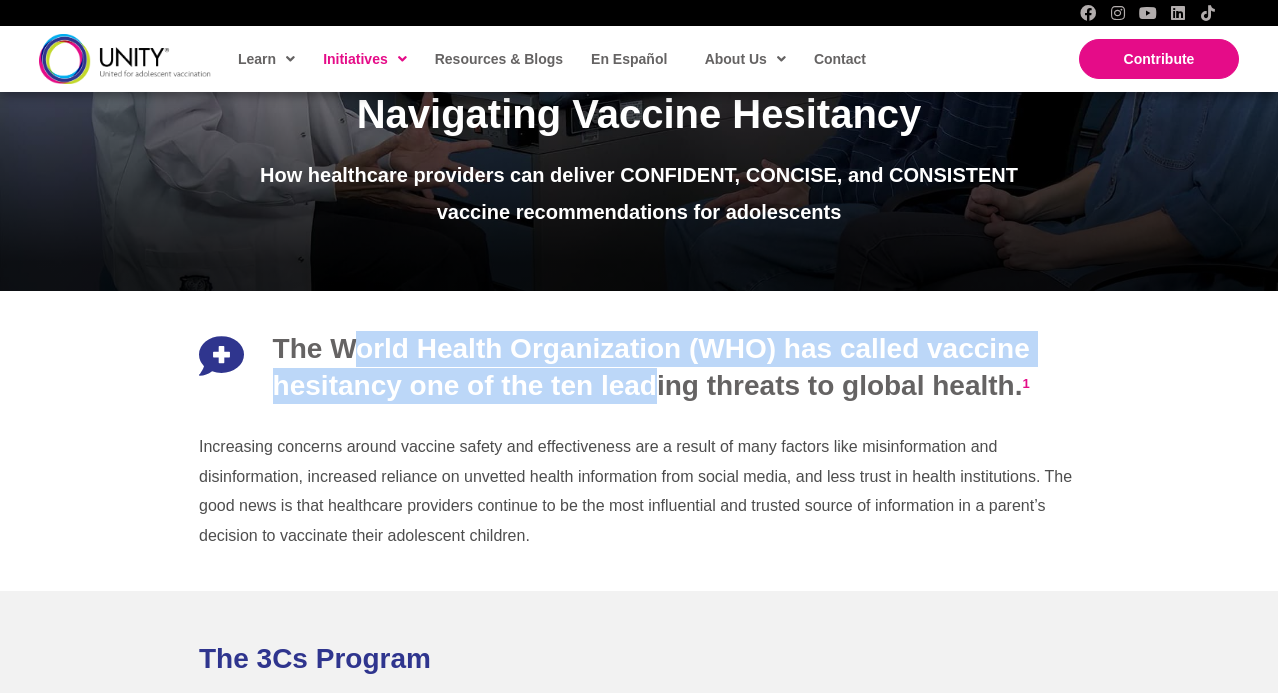 drag, startPoint x: 660, startPoint y: 380, endPoint x: 826, endPoint y: 408, distance: 168.34488 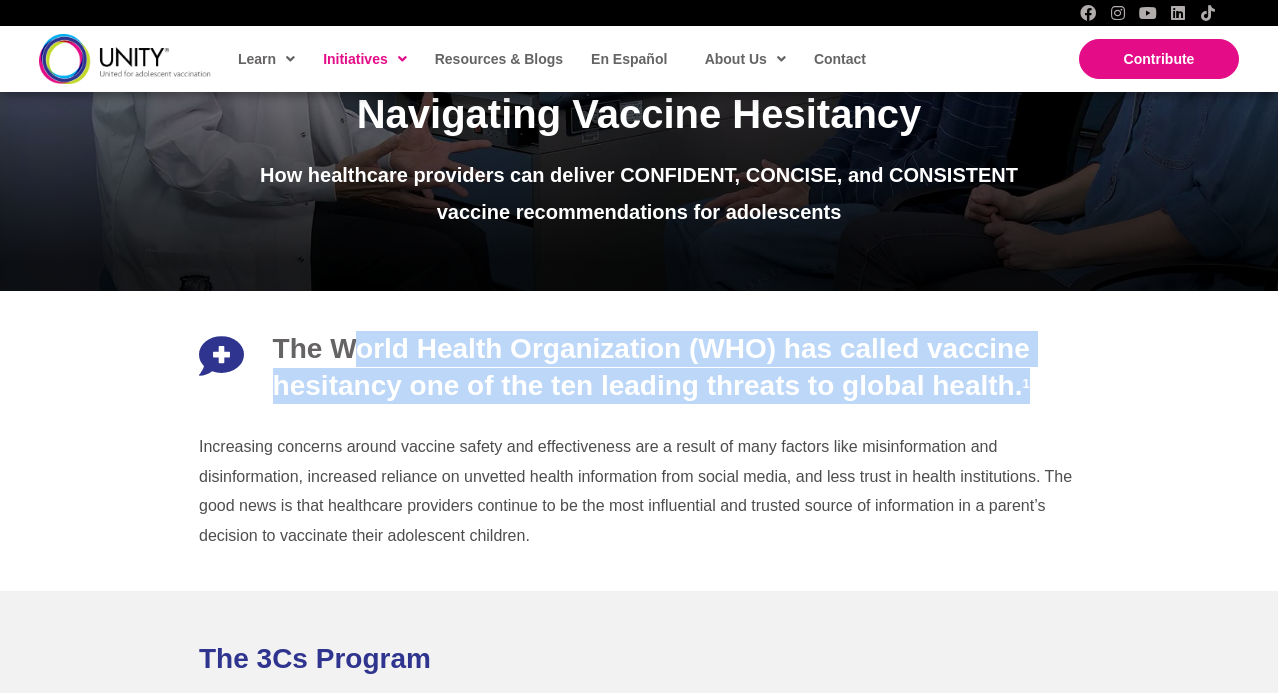 click on "The World Health Organization (WHO) has called vaccine hesitancy one of the ten leading threats to global health. 1" at bounding box center (676, 361) 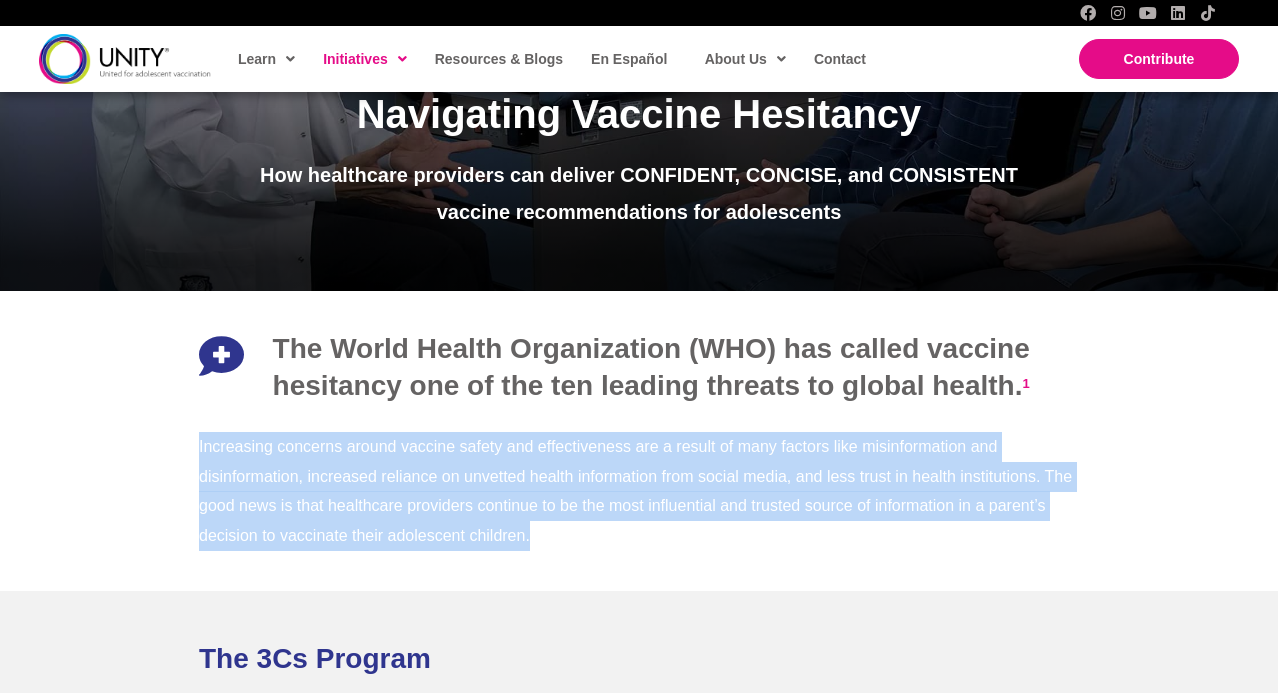 drag, startPoint x: 854, startPoint y: 526, endPoint x: 809, endPoint y: 405, distance: 129.09686 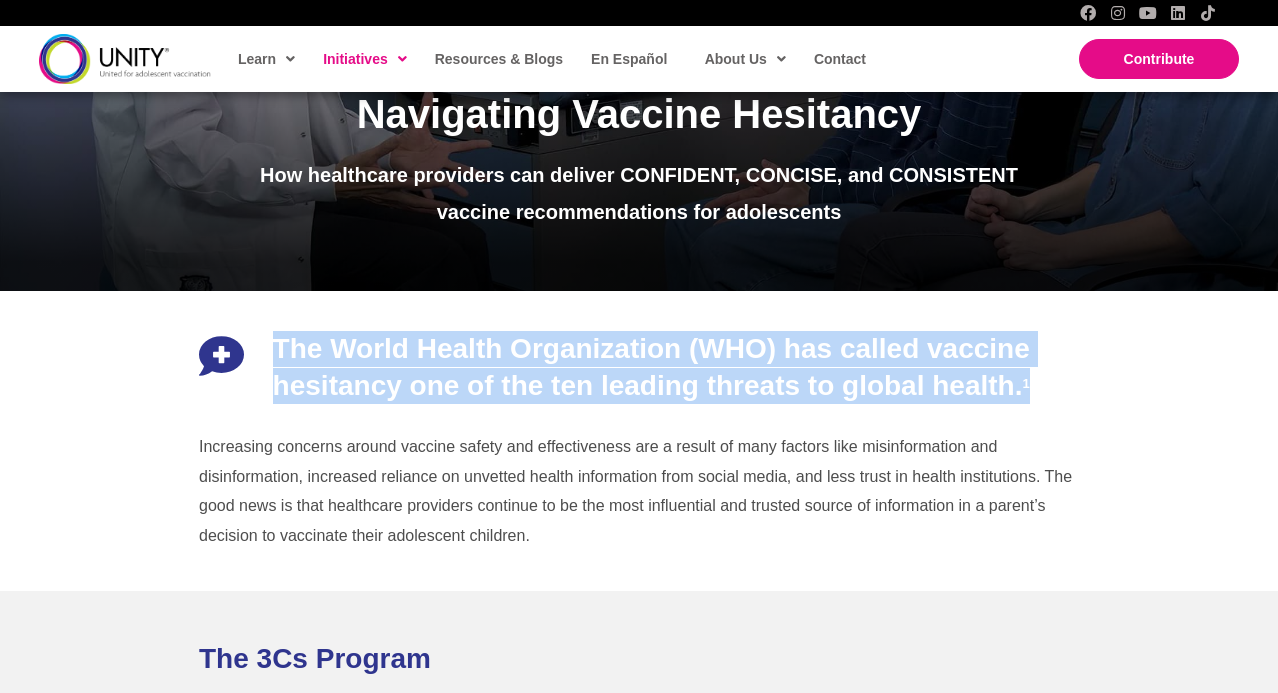 drag, startPoint x: 261, startPoint y: 336, endPoint x: 1079, endPoint y: 398, distance: 820.34625 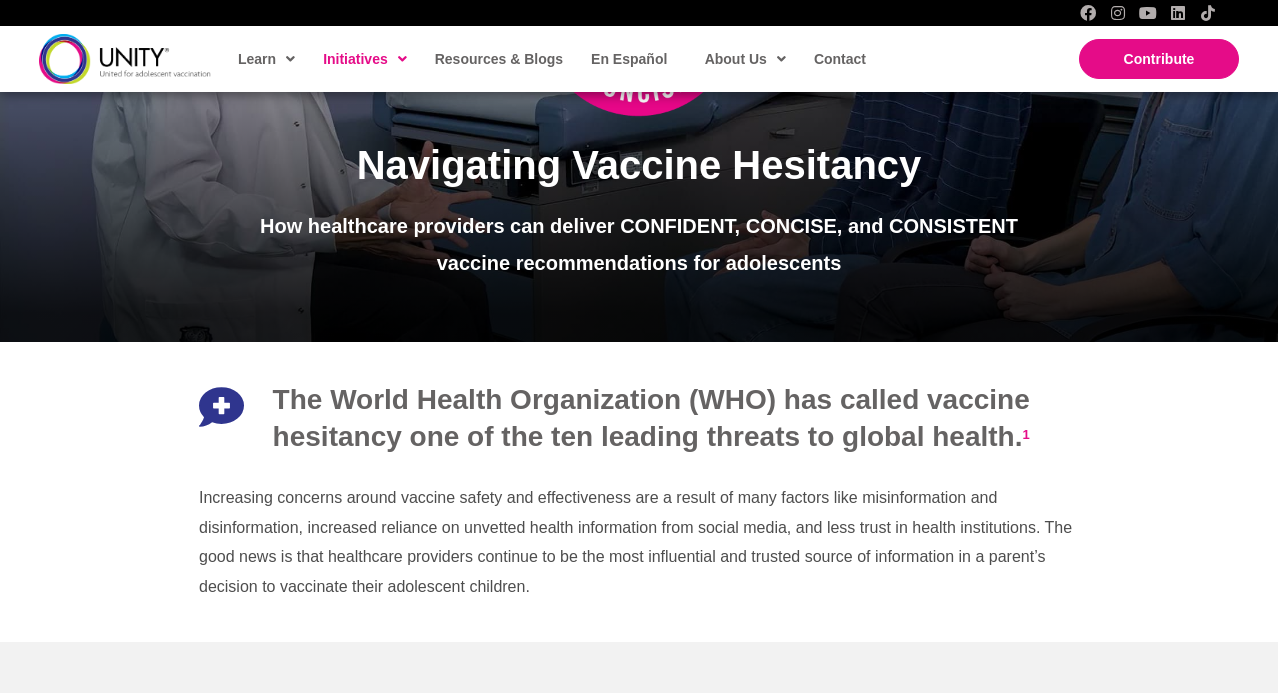 scroll, scrollTop: 502, scrollLeft: 0, axis: vertical 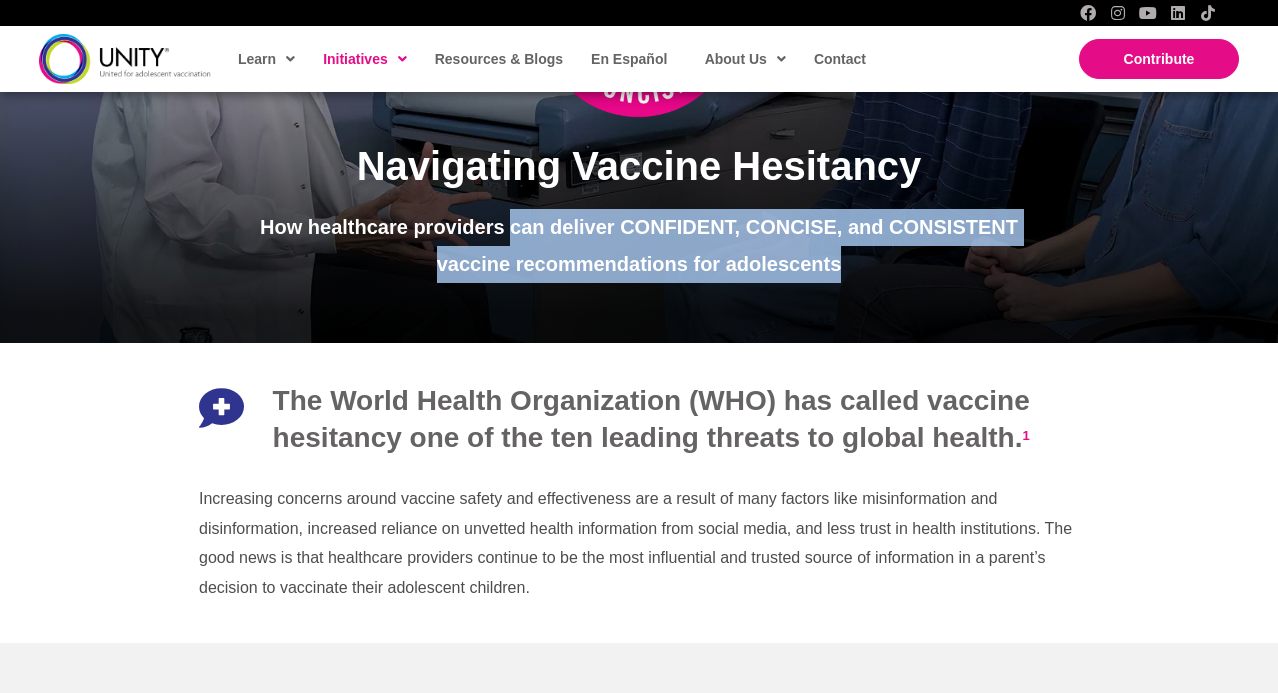 drag, startPoint x: 513, startPoint y: 227, endPoint x: 853, endPoint y: 278, distance: 343.8037 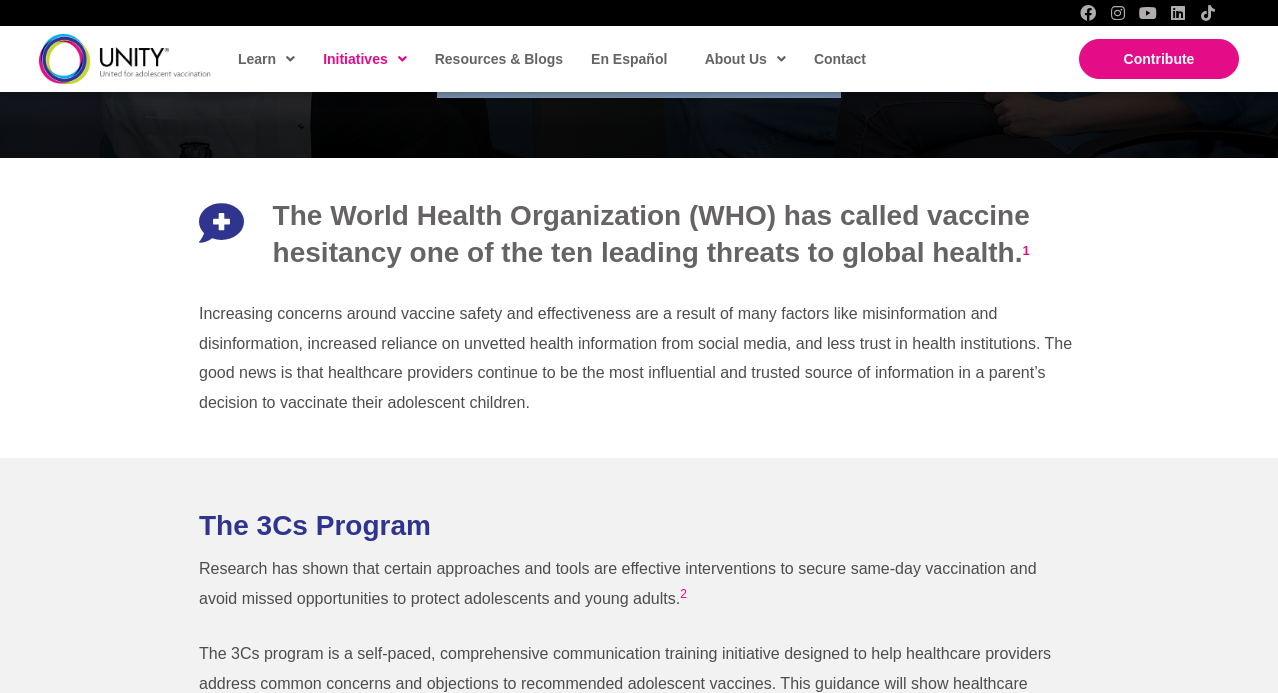 scroll, scrollTop: 687, scrollLeft: 0, axis: vertical 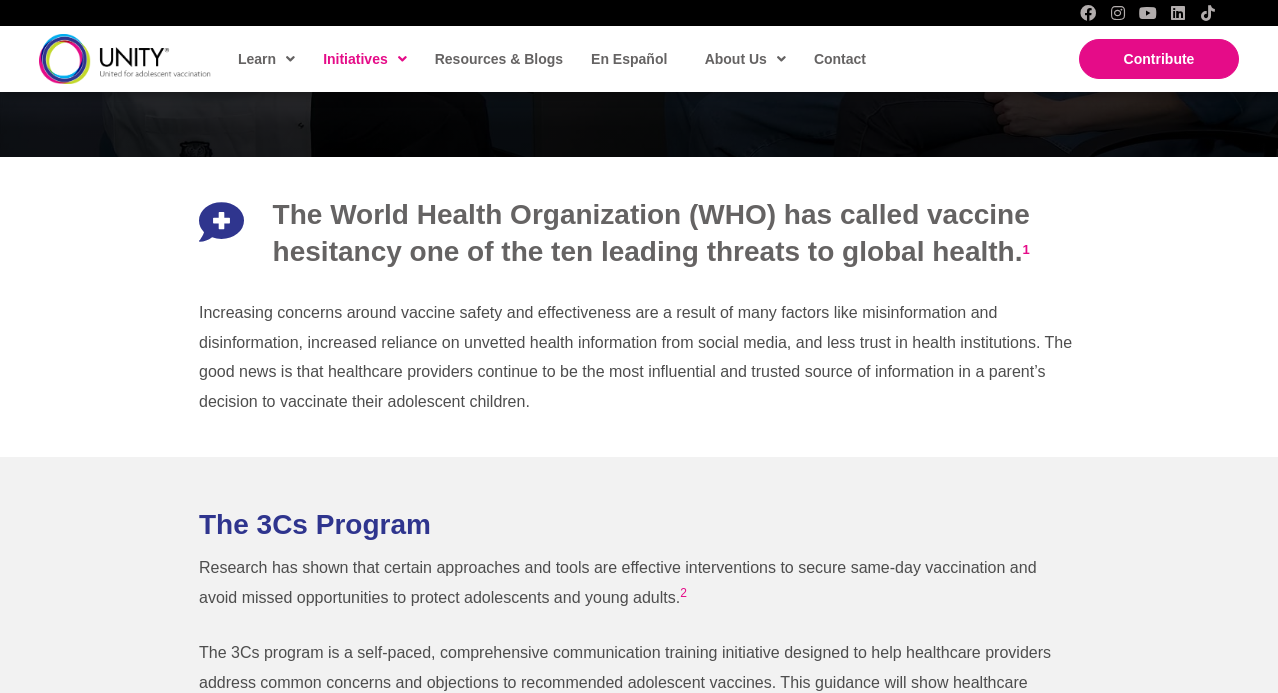 click on "The World Health Organization (WHO) has called vaccine hesitancy one of the ten leading threats to global health. 1" at bounding box center (651, 232) 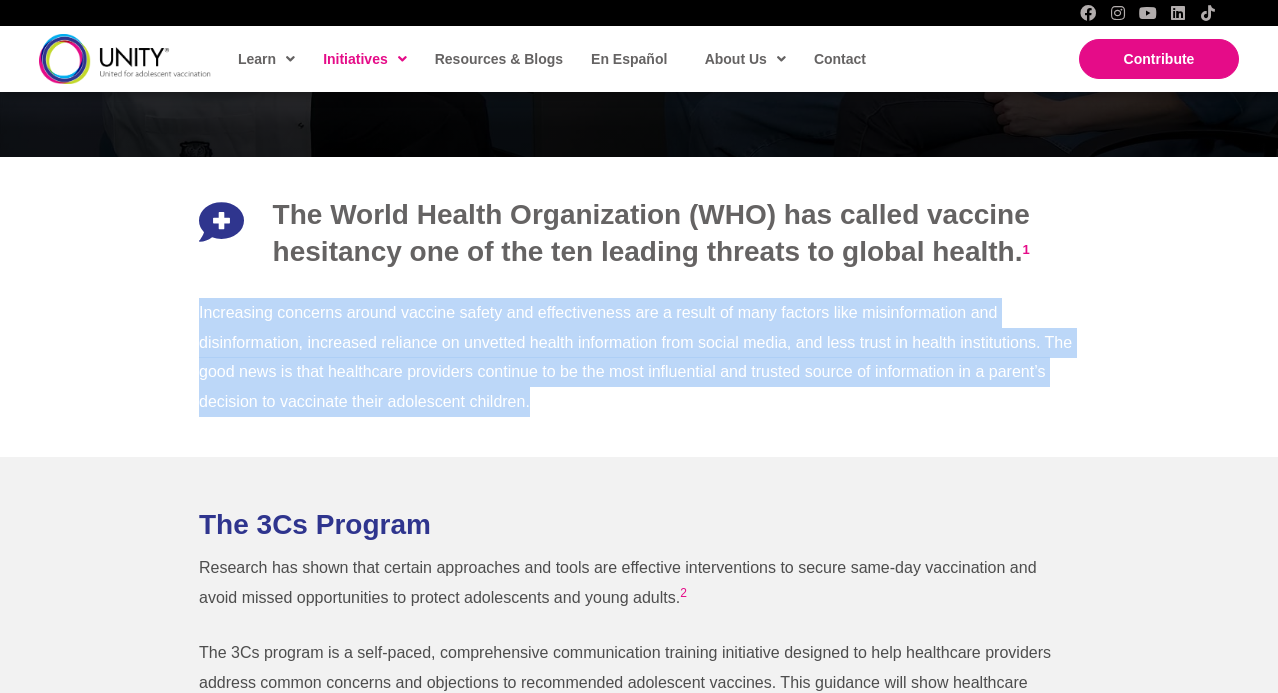 drag, startPoint x: 549, startPoint y: 409, endPoint x: 432, endPoint y: 281, distance: 173.41568 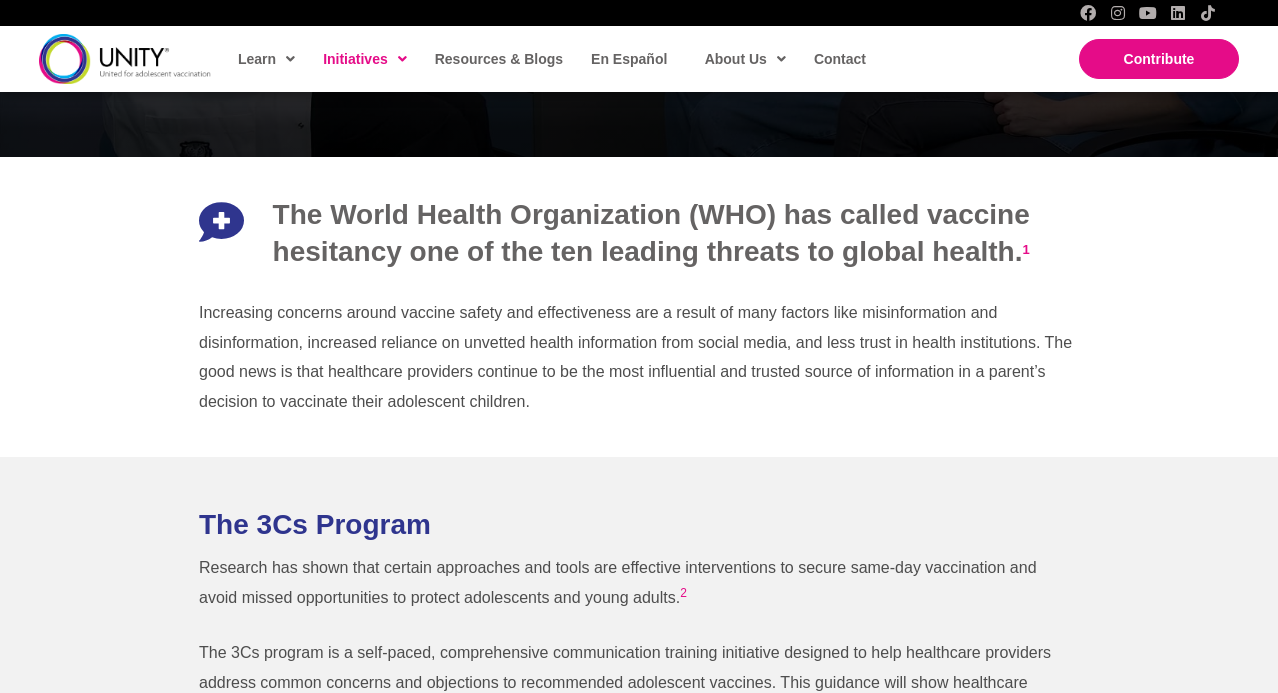click at bounding box center (216, 227) 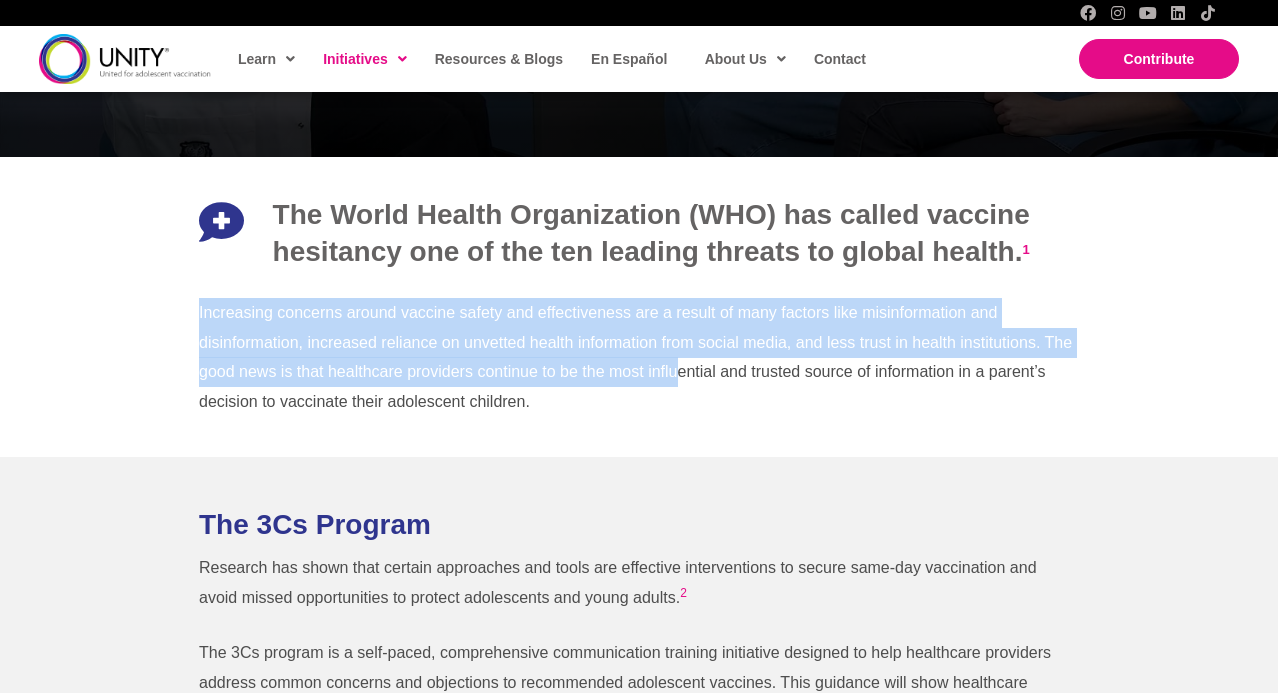 drag, startPoint x: 169, startPoint y: 285, endPoint x: 679, endPoint y: 365, distance: 516.2364 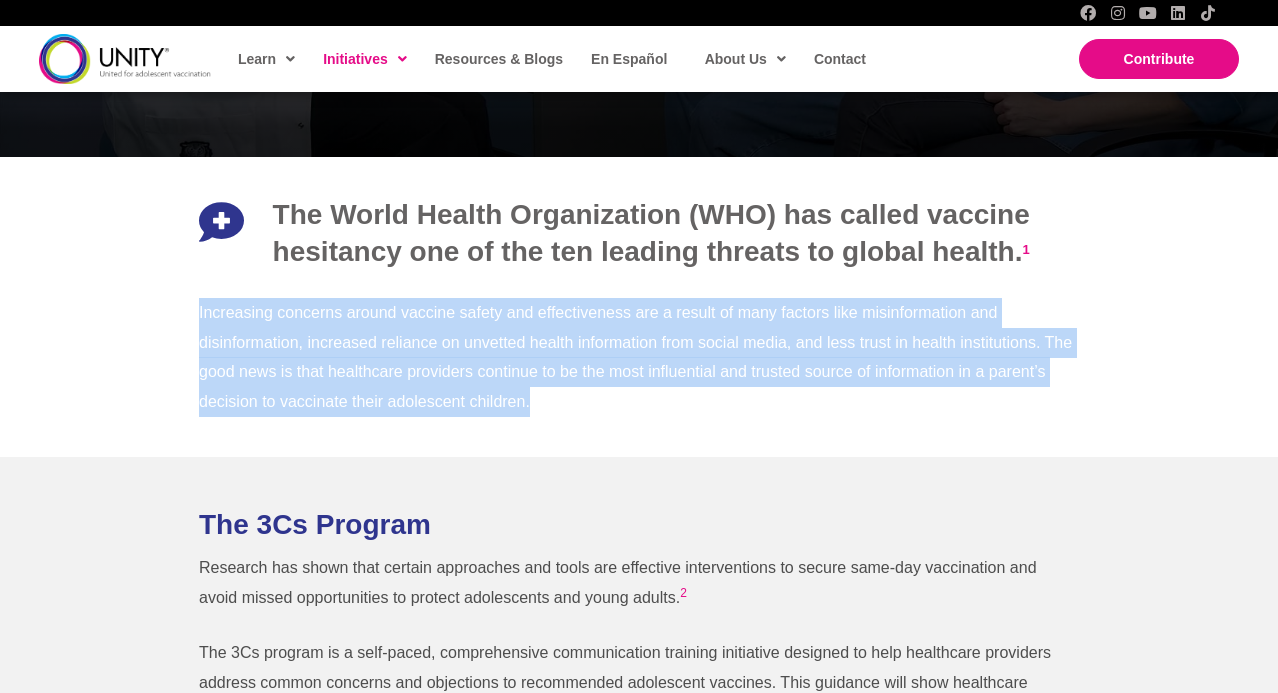 drag, startPoint x: 706, startPoint y: 397, endPoint x: 629, endPoint y: 276, distance: 143.42245 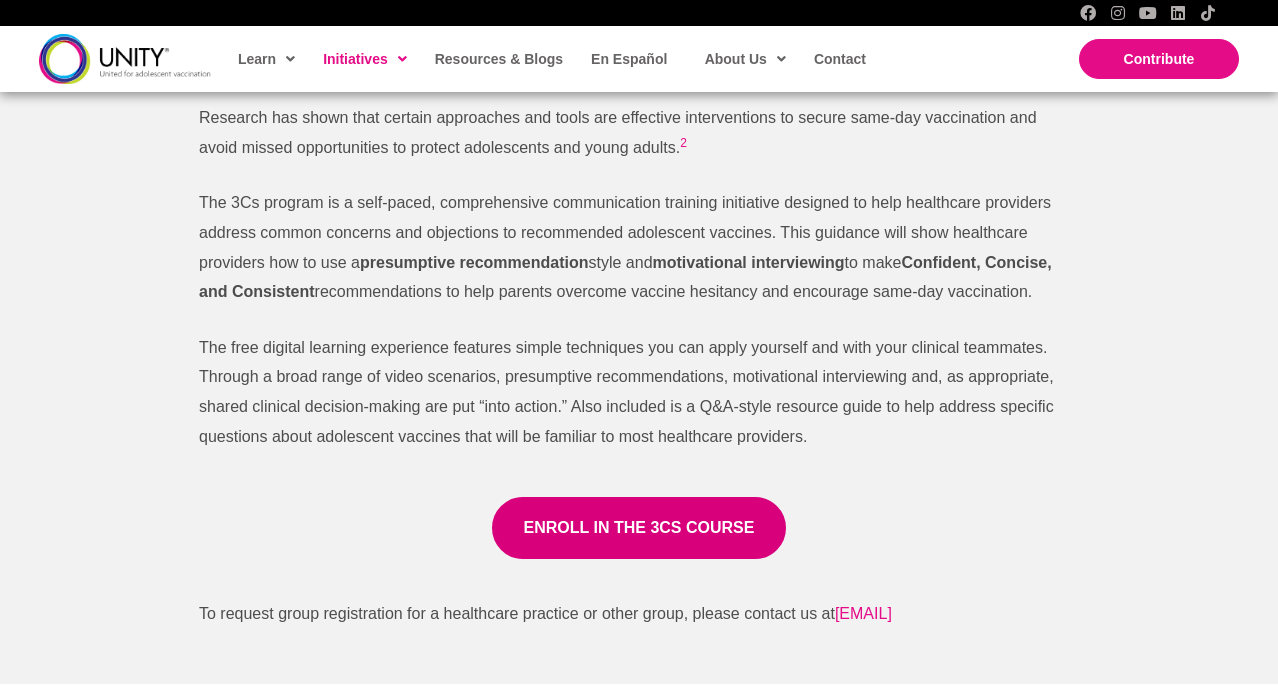 scroll, scrollTop: 1021, scrollLeft: 0, axis: vertical 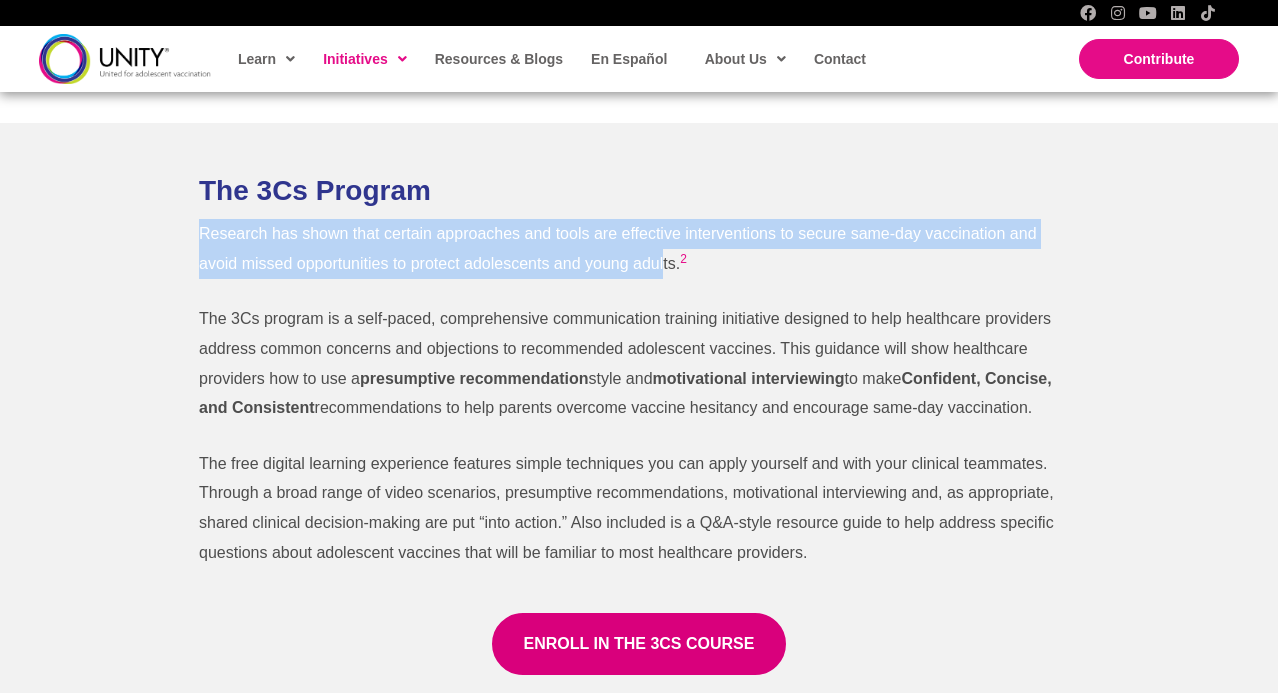 drag, startPoint x: 164, startPoint y: 231, endPoint x: 664, endPoint y: 275, distance: 501.93228 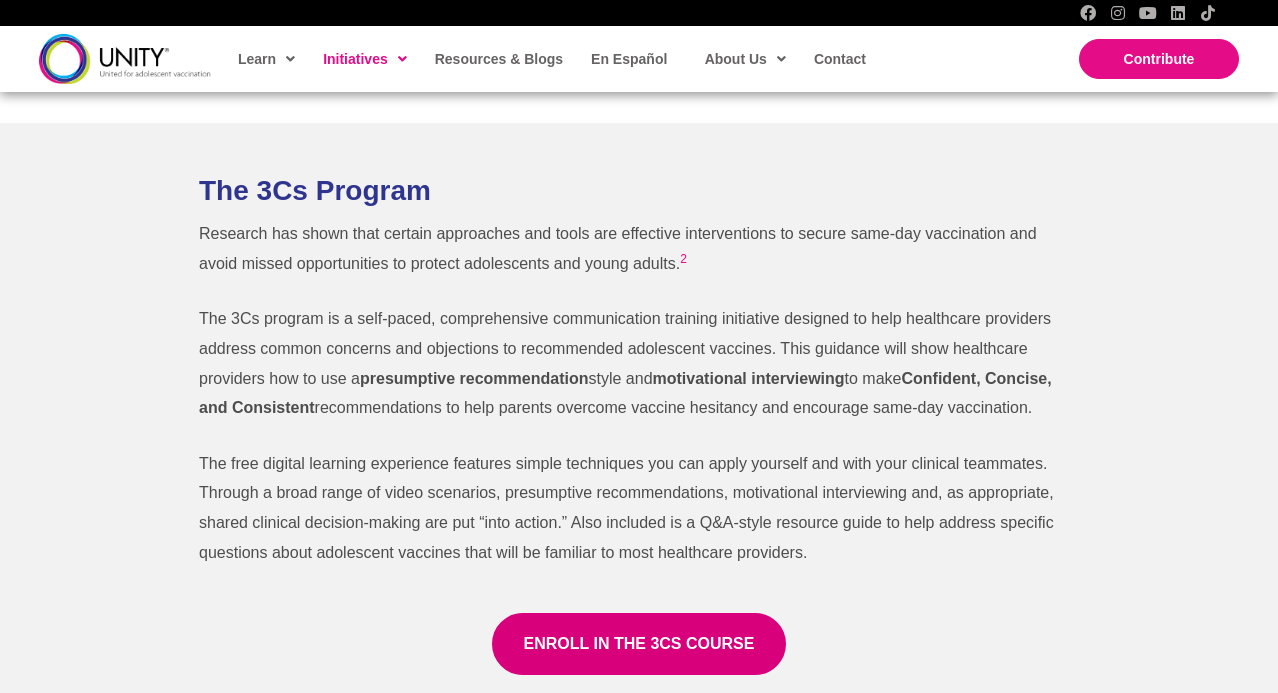 click on "The 3Cs program is a self-paced, comprehensive communication training initiative designed to help healthcare providers address common concerns and objections to recommended adolescent vaccines. This guidance will show healthcare providers how to use a  presumptive recommendation  style and  motivational interviewing  to make  Confident, Concise, and Consistent  recommendations to help parents overcome vaccine hesitancy and encourage same-day vaccination." at bounding box center [639, 363] 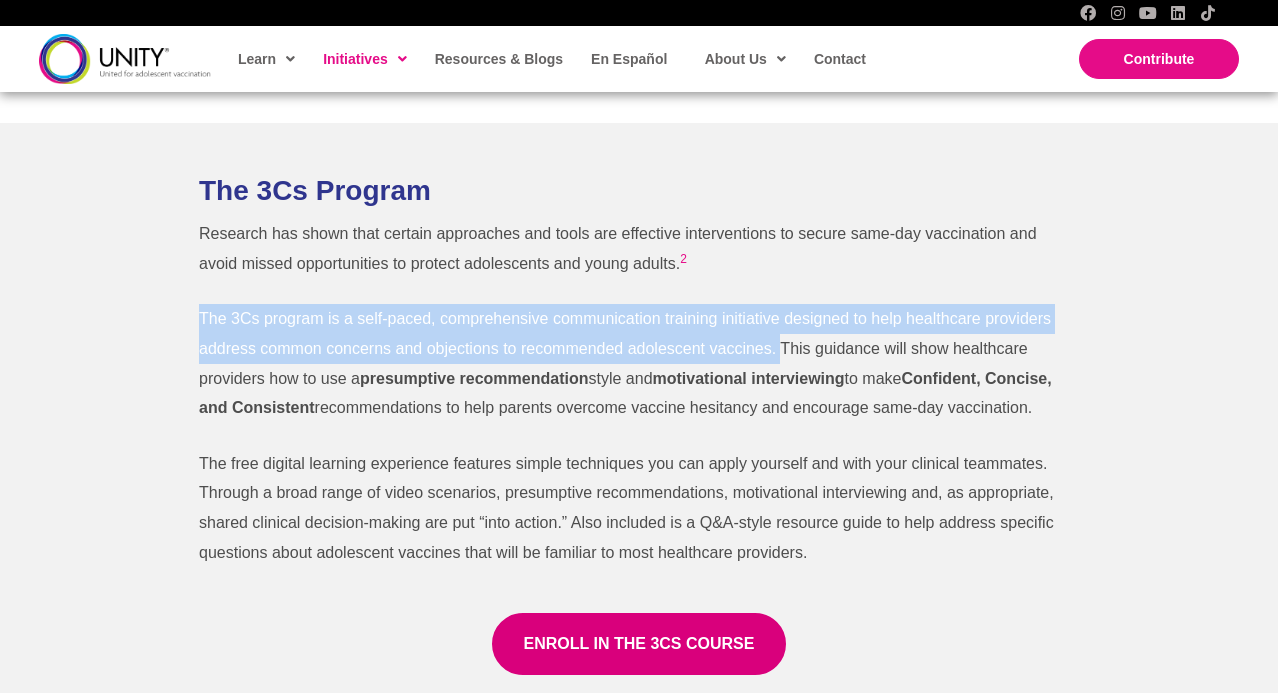 drag, startPoint x: 177, startPoint y: 325, endPoint x: 778, endPoint y: 350, distance: 601.5197 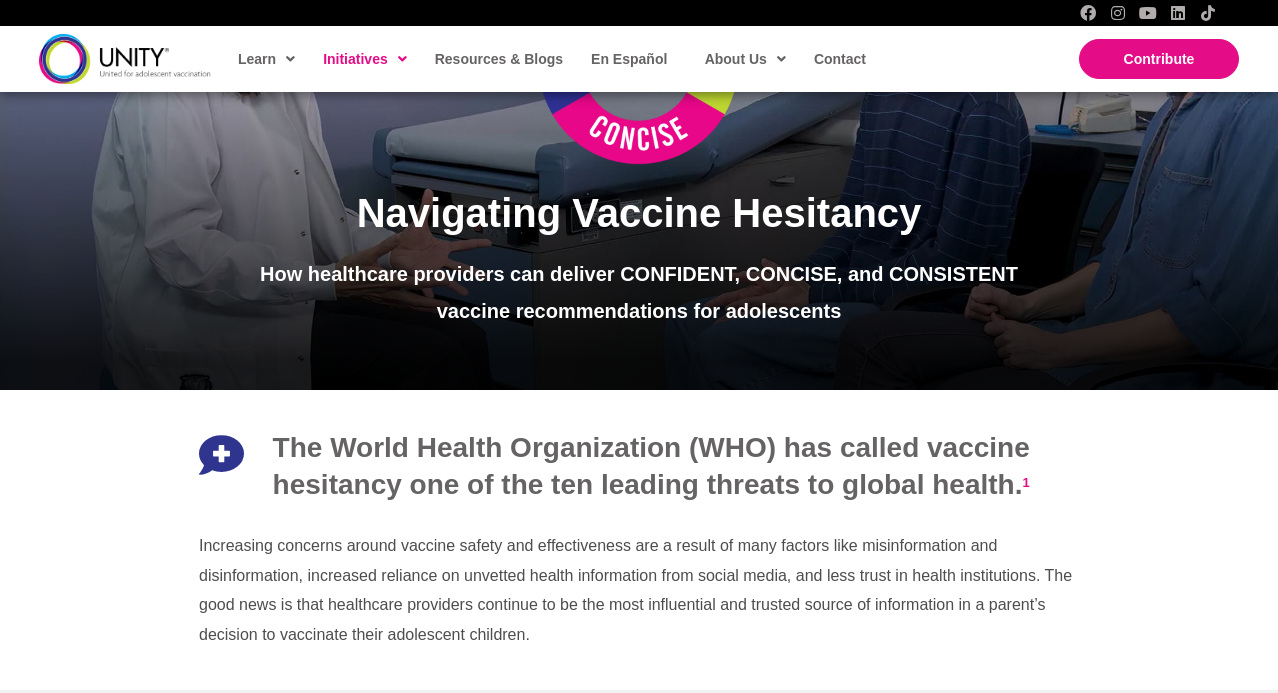 scroll, scrollTop: 301, scrollLeft: 0, axis: vertical 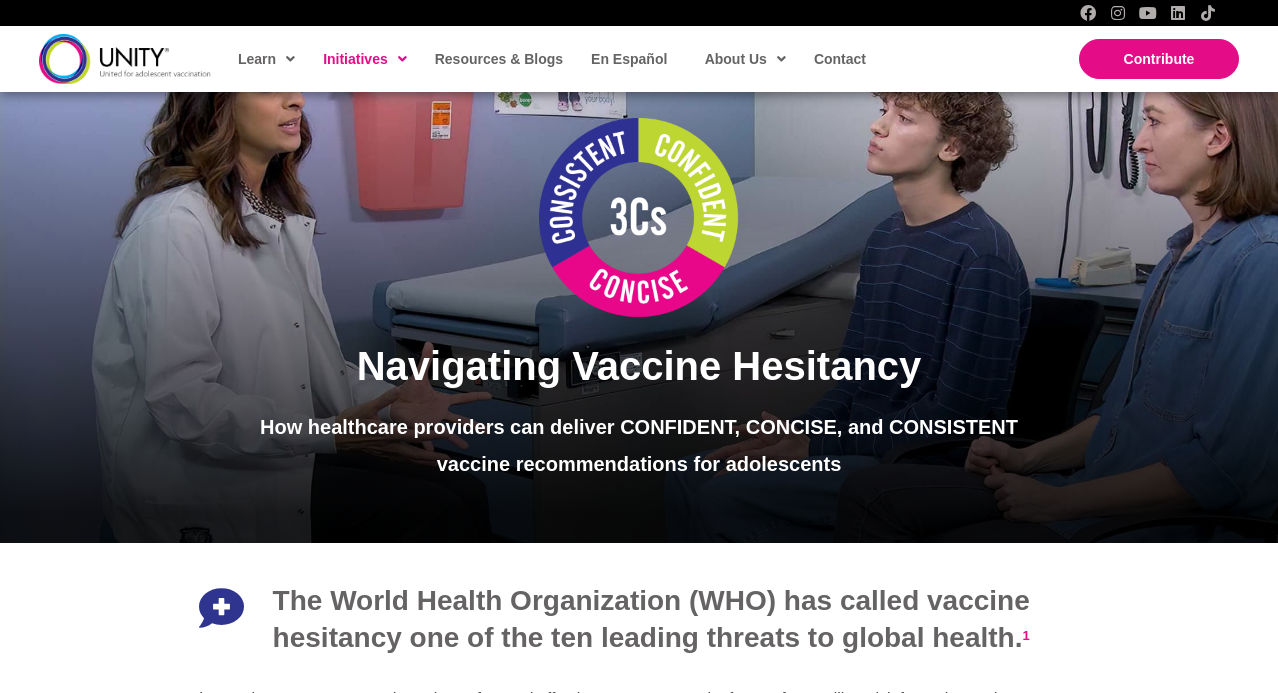 click at bounding box center (639, 218) 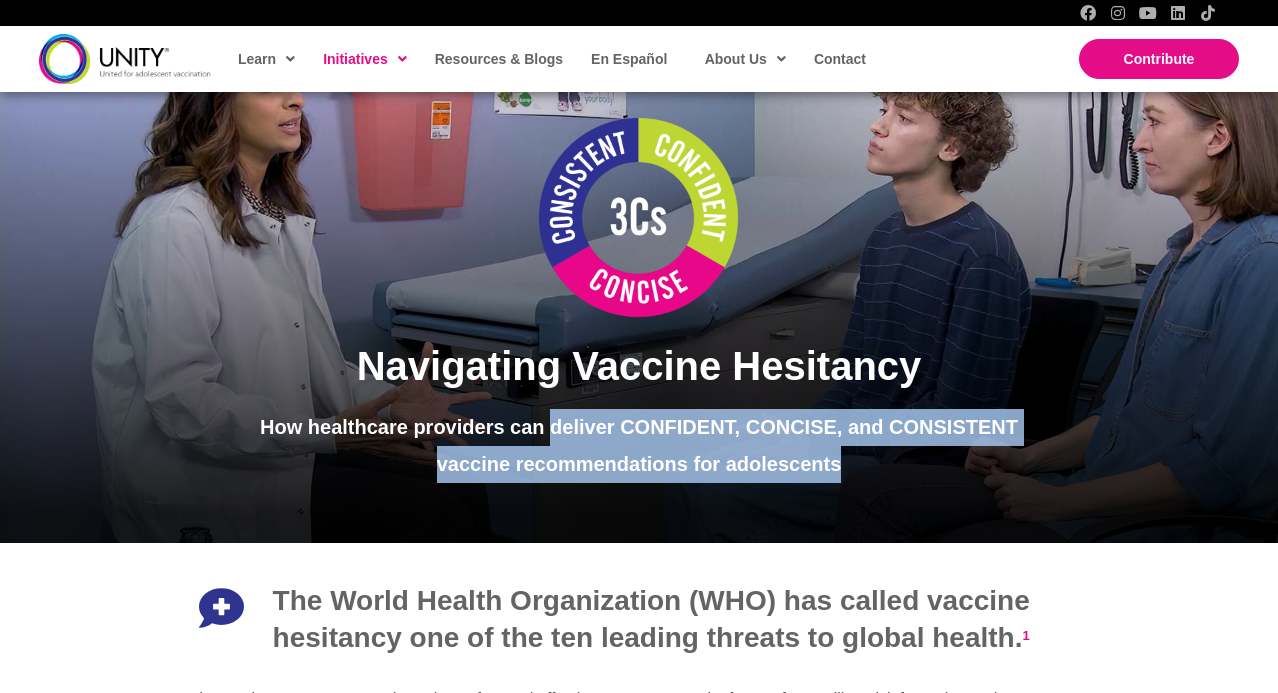 drag, startPoint x: 554, startPoint y: 424, endPoint x: 877, endPoint y: 474, distance: 326.84705 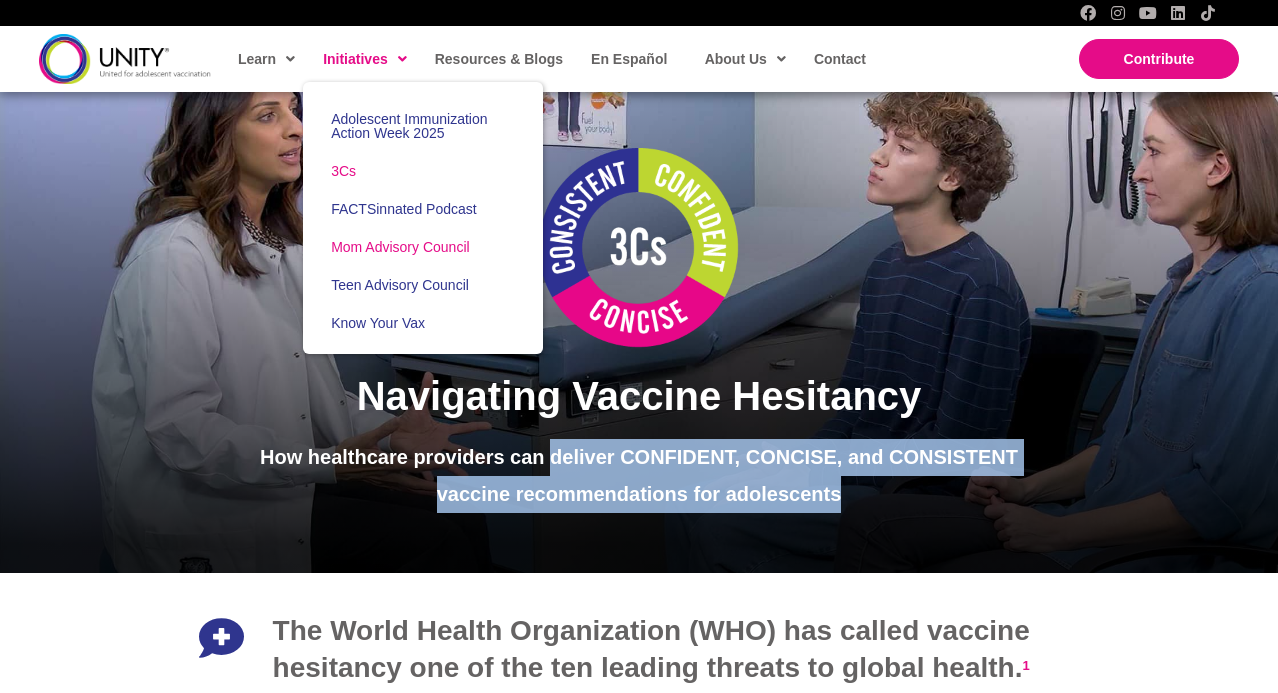 click on "Mom Advisory Council" at bounding box center [400, 247] 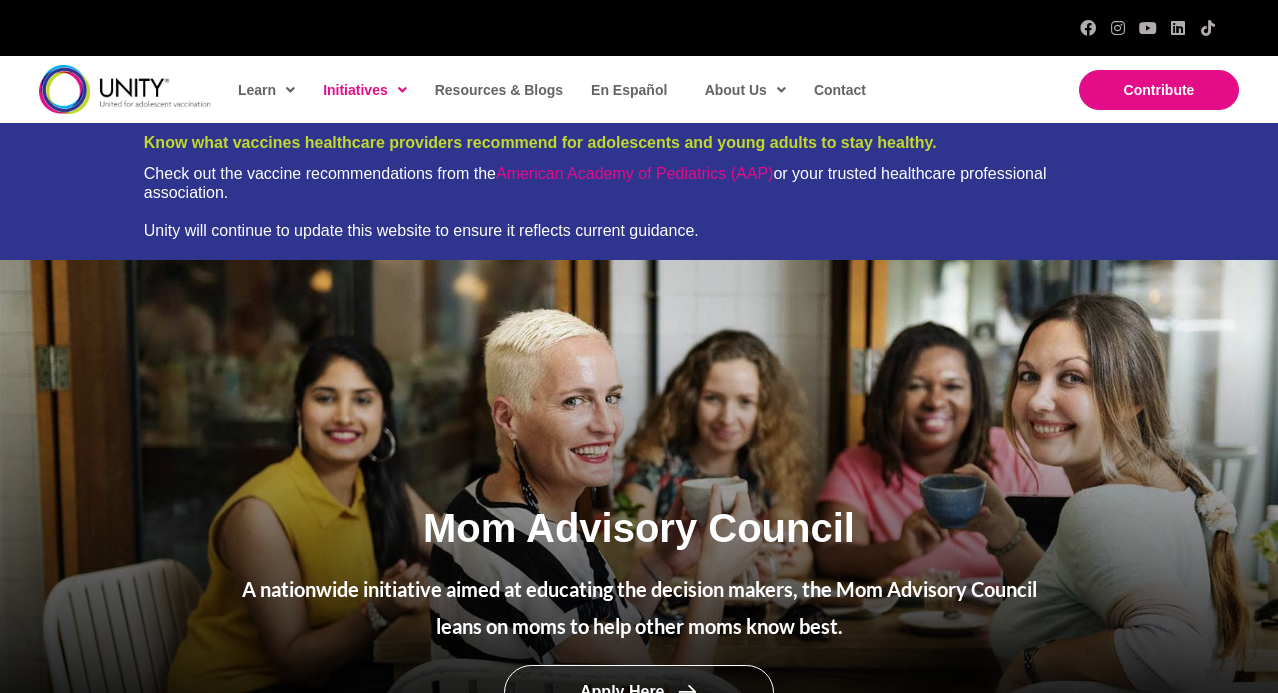 scroll, scrollTop: 11, scrollLeft: 0, axis: vertical 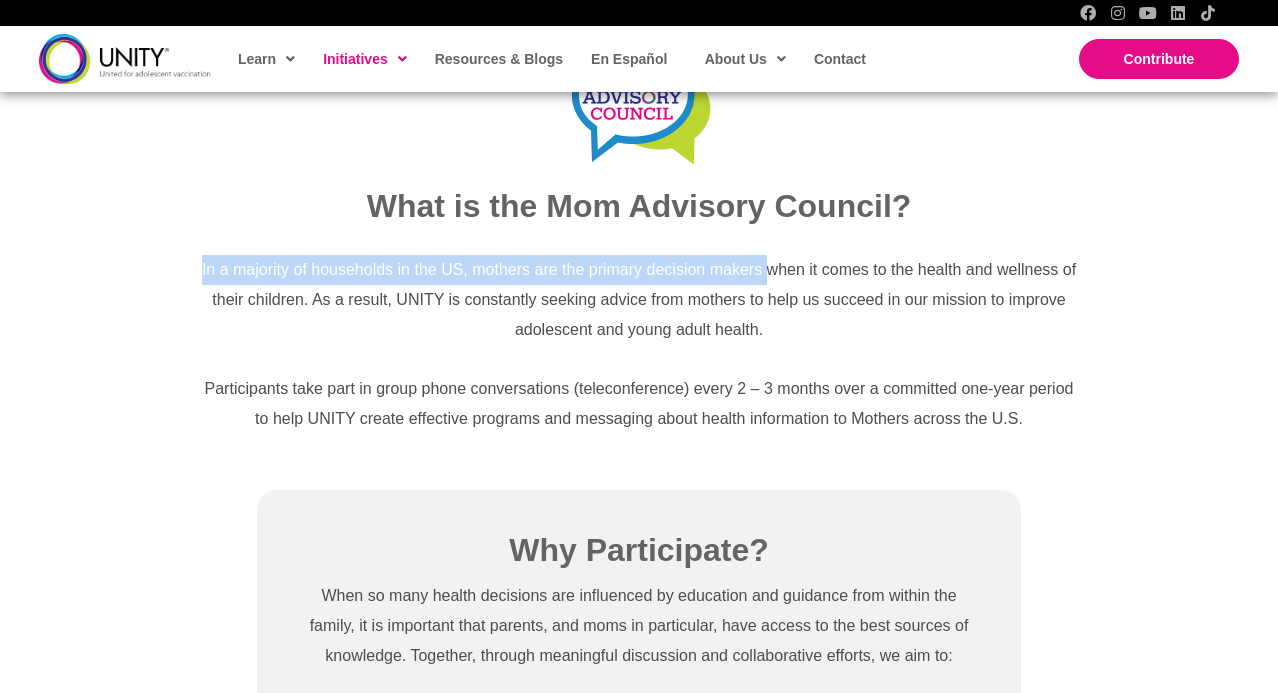 drag, startPoint x: 174, startPoint y: 272, endPoint x: 766, endPoint y: 278, distance: 592.0304 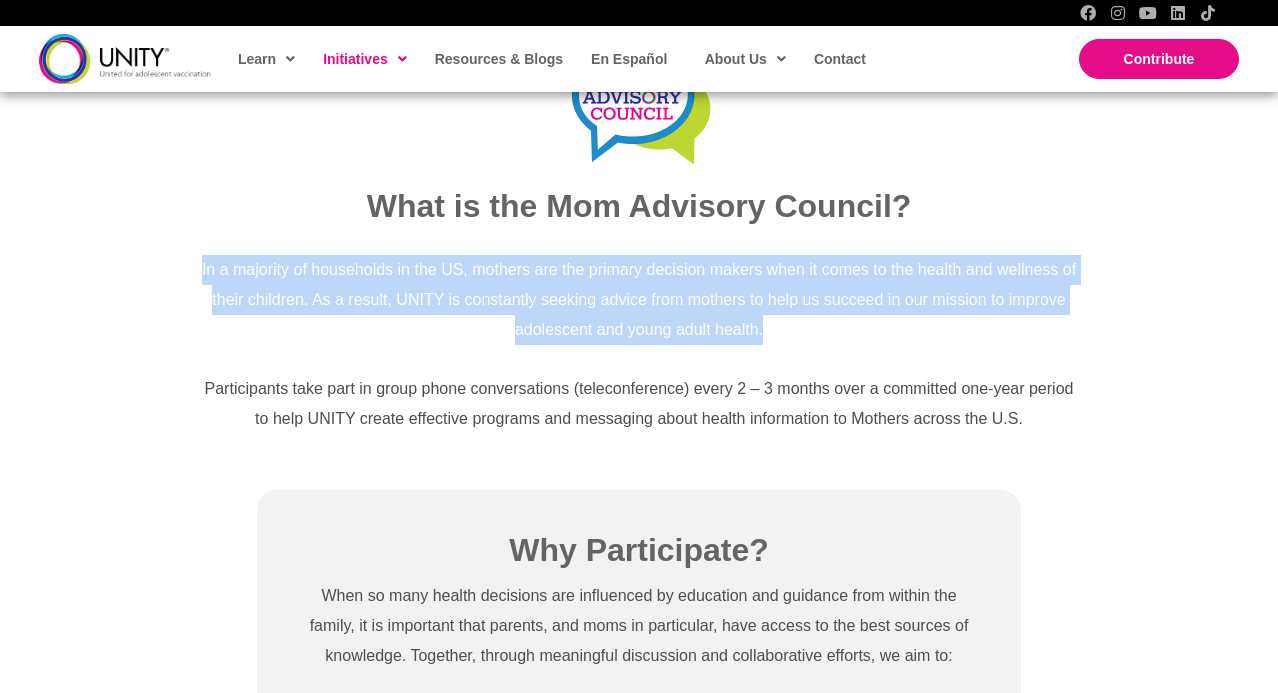 drag, startPoint x: 182, startPoint y: 271, endPoint x: 857, endPoint y: 344, distance: 678.9359 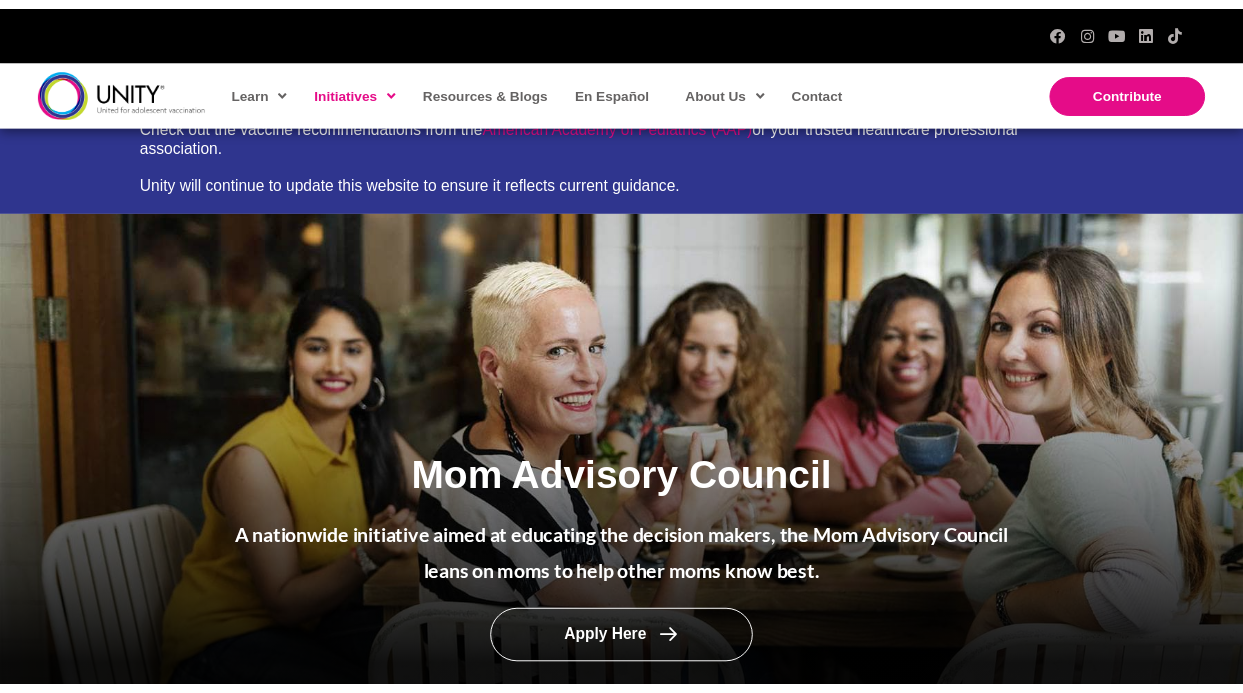 scroll, scrollTop: 52, scrollLeft: 0, axis: vertical 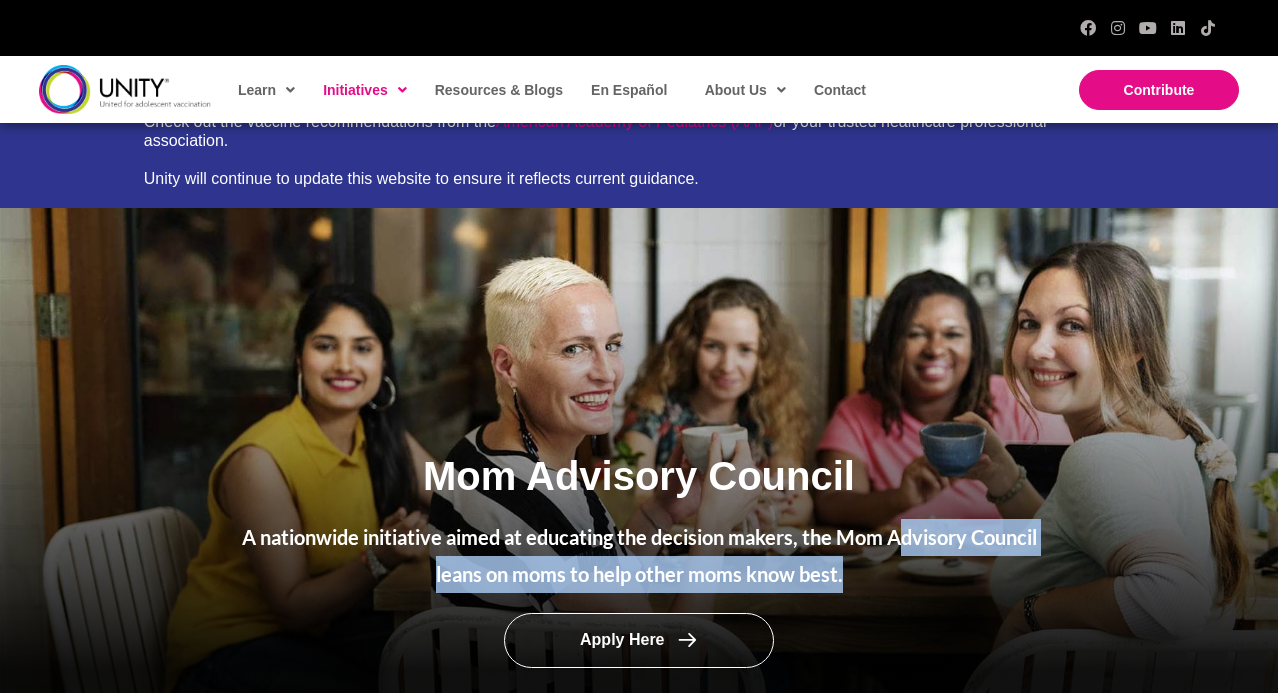 drag, startPoint x: 923, startPoint y: 585, endPoint x: 901, endPoint y: 518, distance: 70.5195 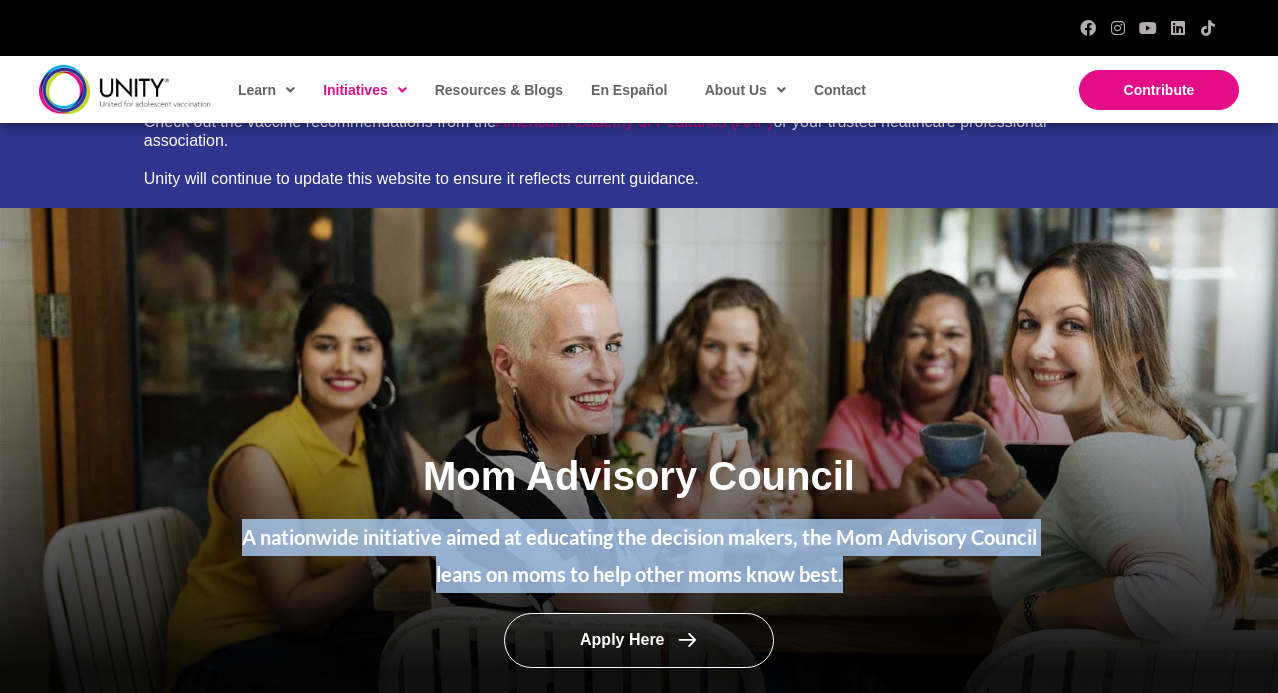 click on "Mom Advisory Council
A nationwide initiative aimed at educating the decision makers, the Mom Advisory Council leans on moms to help other moms know best." at bounding box center [639, 520] 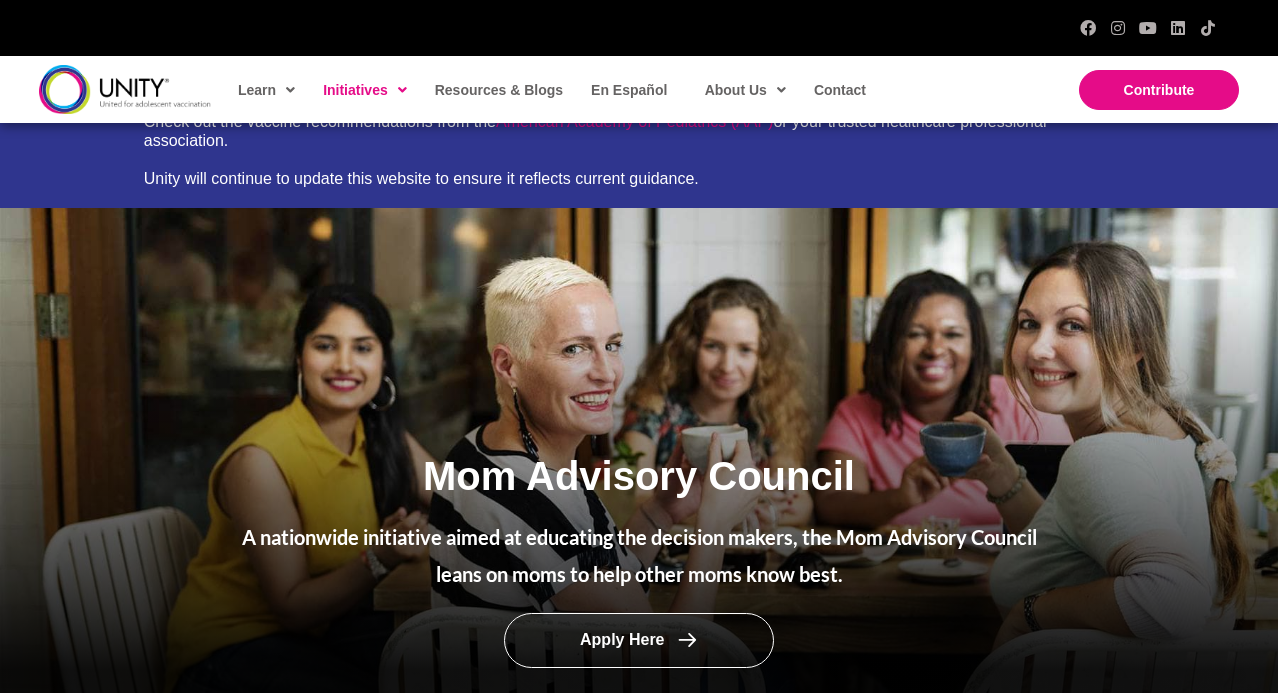 click on "Mom Advisory Council" at bounding box center (639, 476) 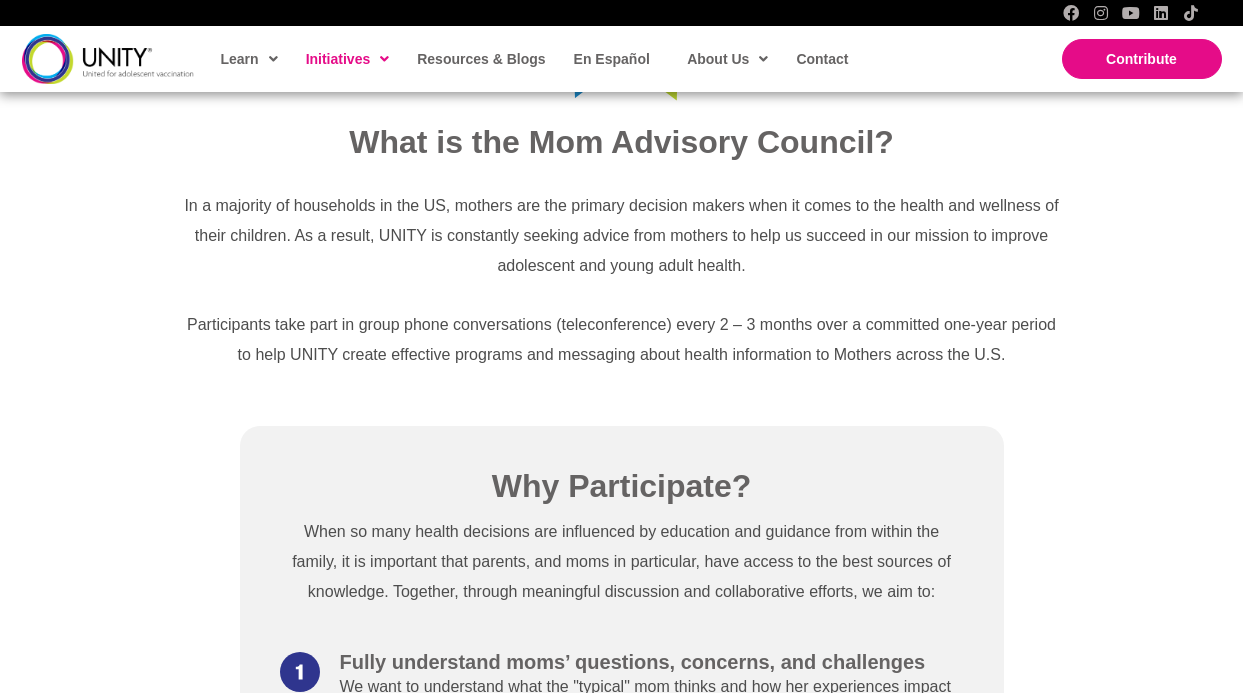 scroll, scrollTop: 777, scrollLeft: 0, axis: vertical 